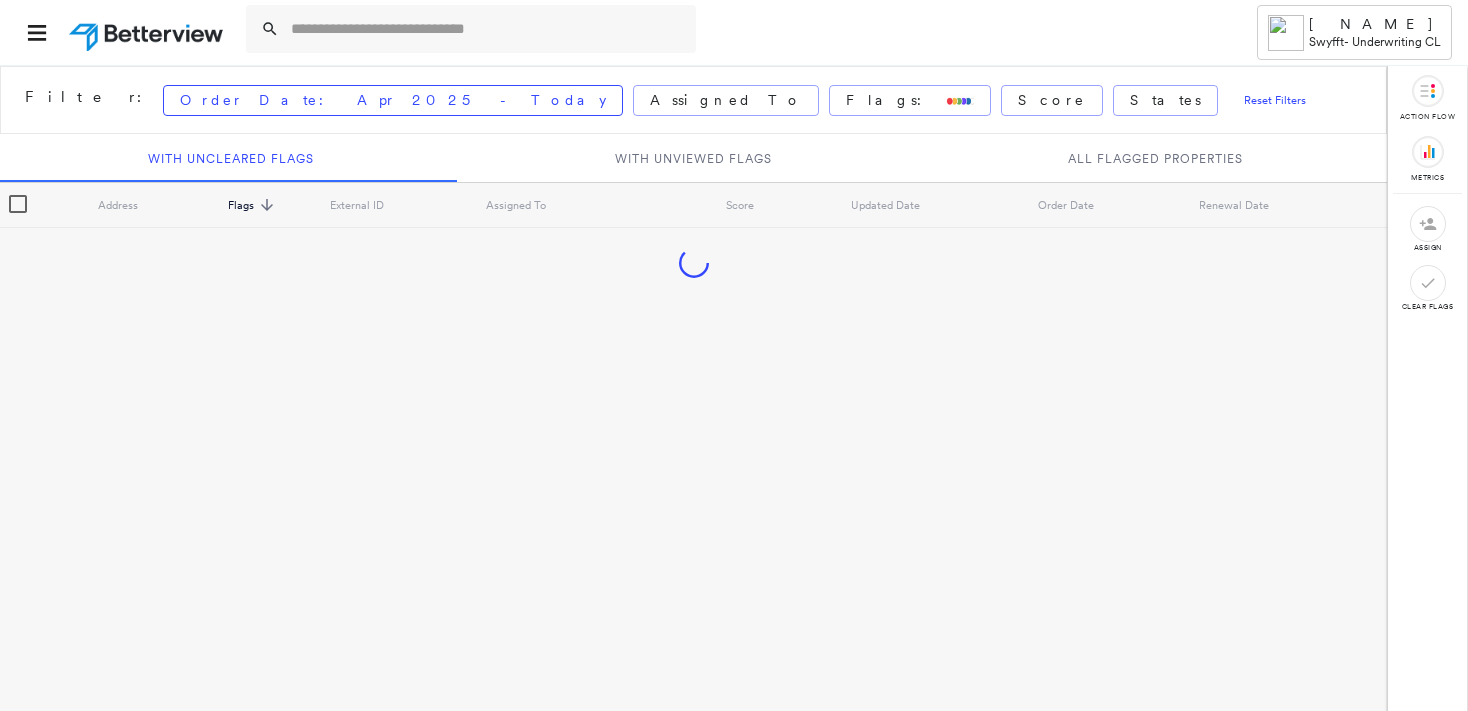 scroll, scrollTop: 0, scrollLeft: 0, axis: both 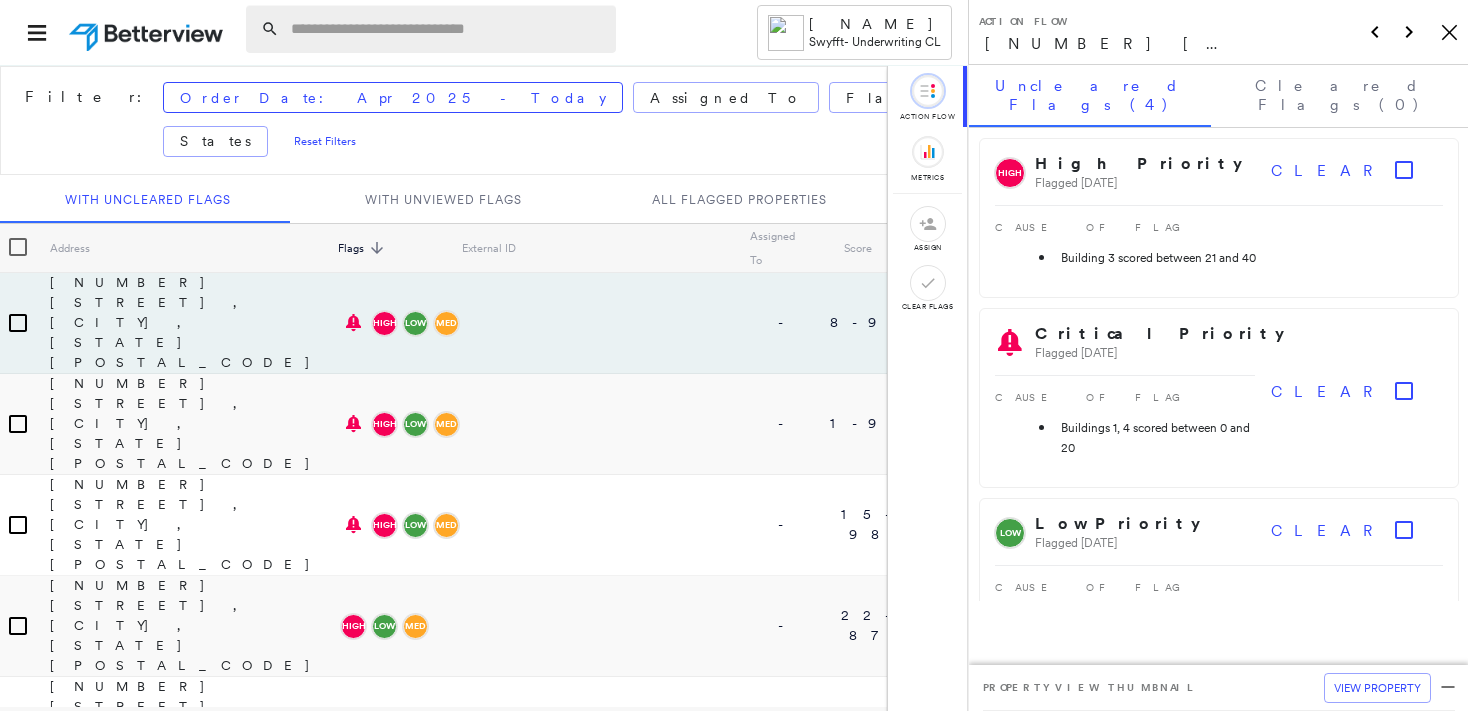 click at bounding box center (447, 29) 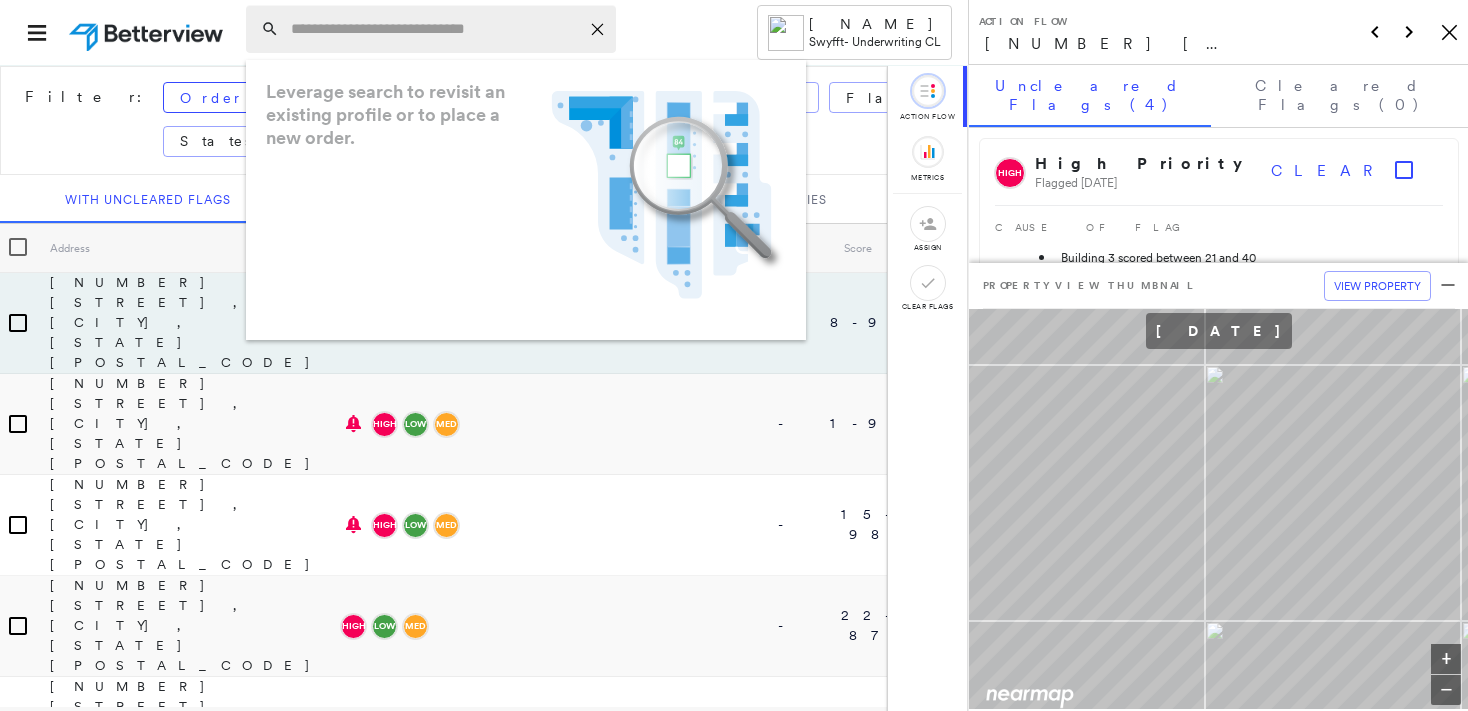 paste on "**********" 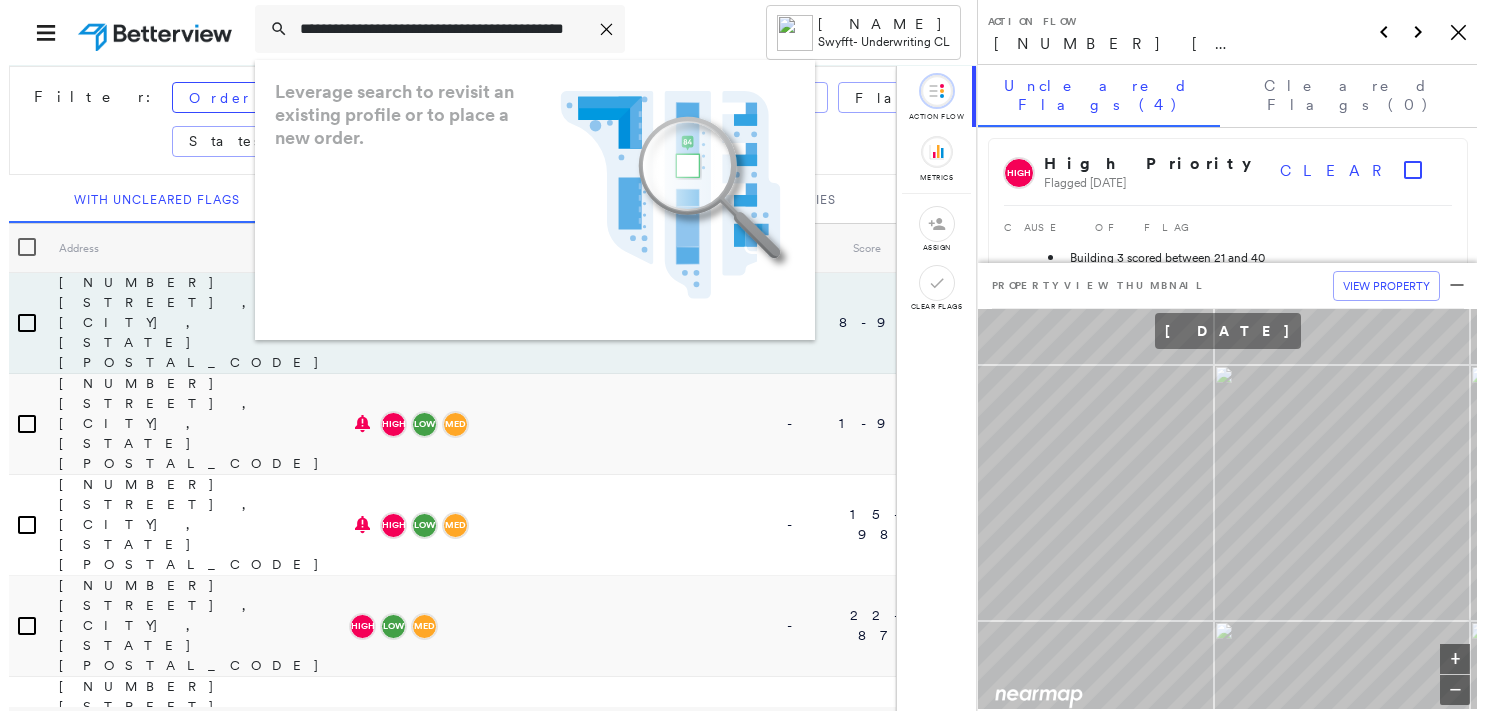 scroll, scrollTop: 0, scrollLeft: 3, axis: horizontal 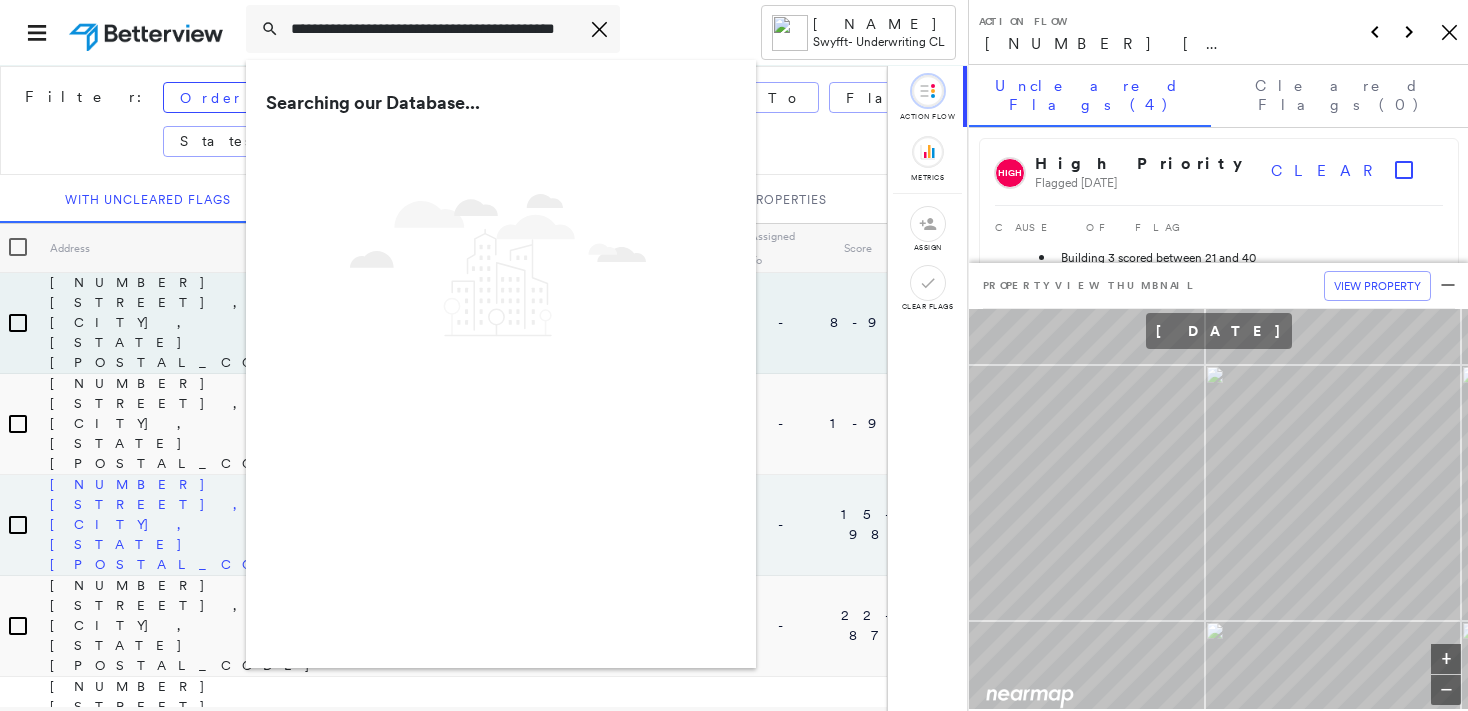 type on "**********" 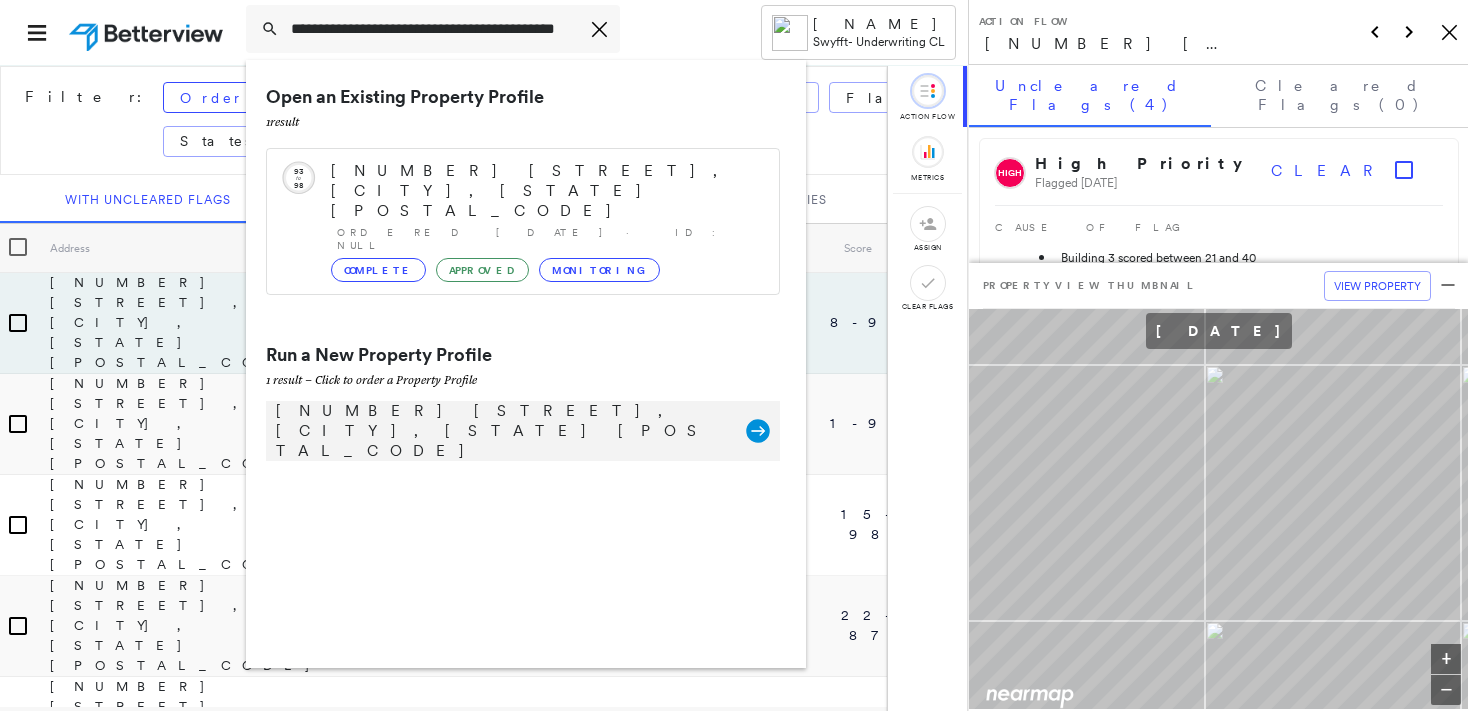 click on "[NUMBER] [STREET], [CITY], [STATE] [POSTAL_CODE]" at bounding box center (501, 431) 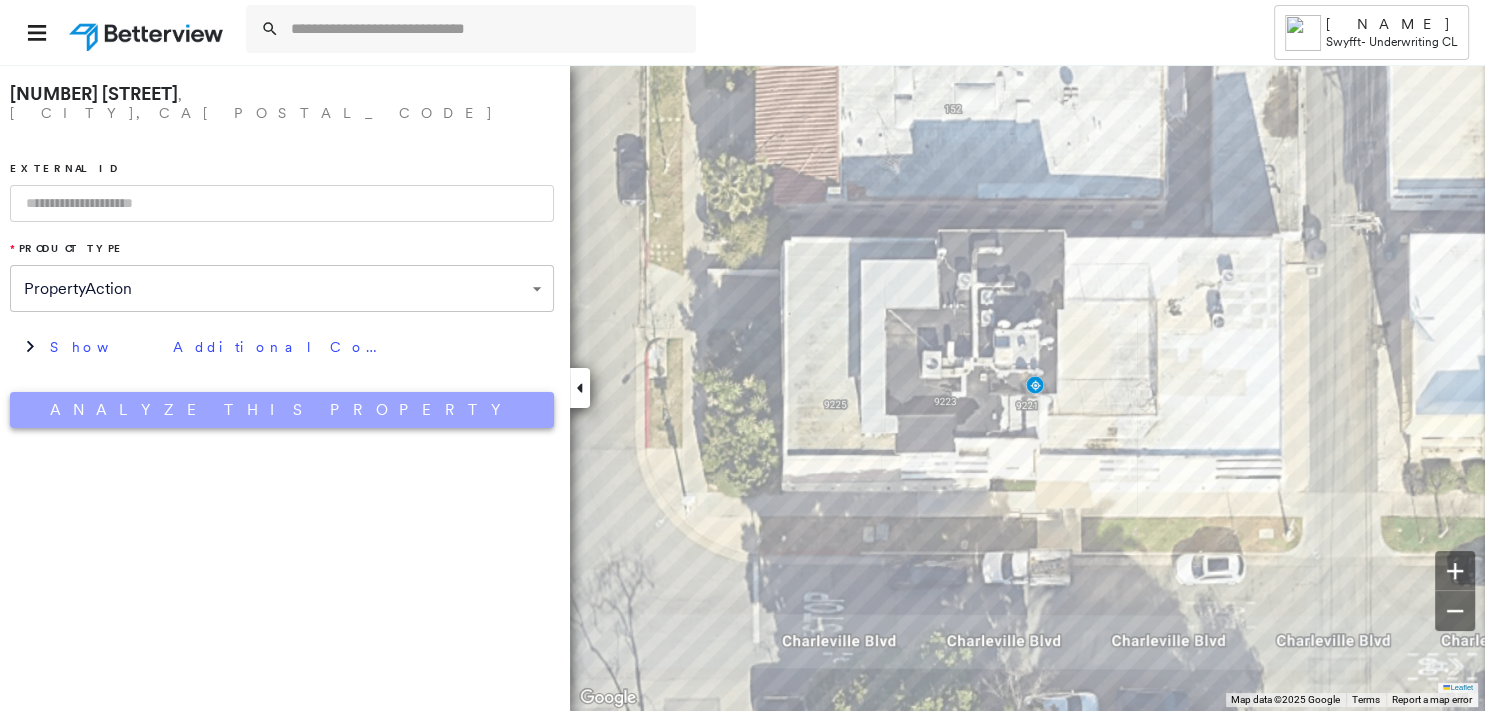 click on "Analyze This Property" at bounding box center [282, 410] 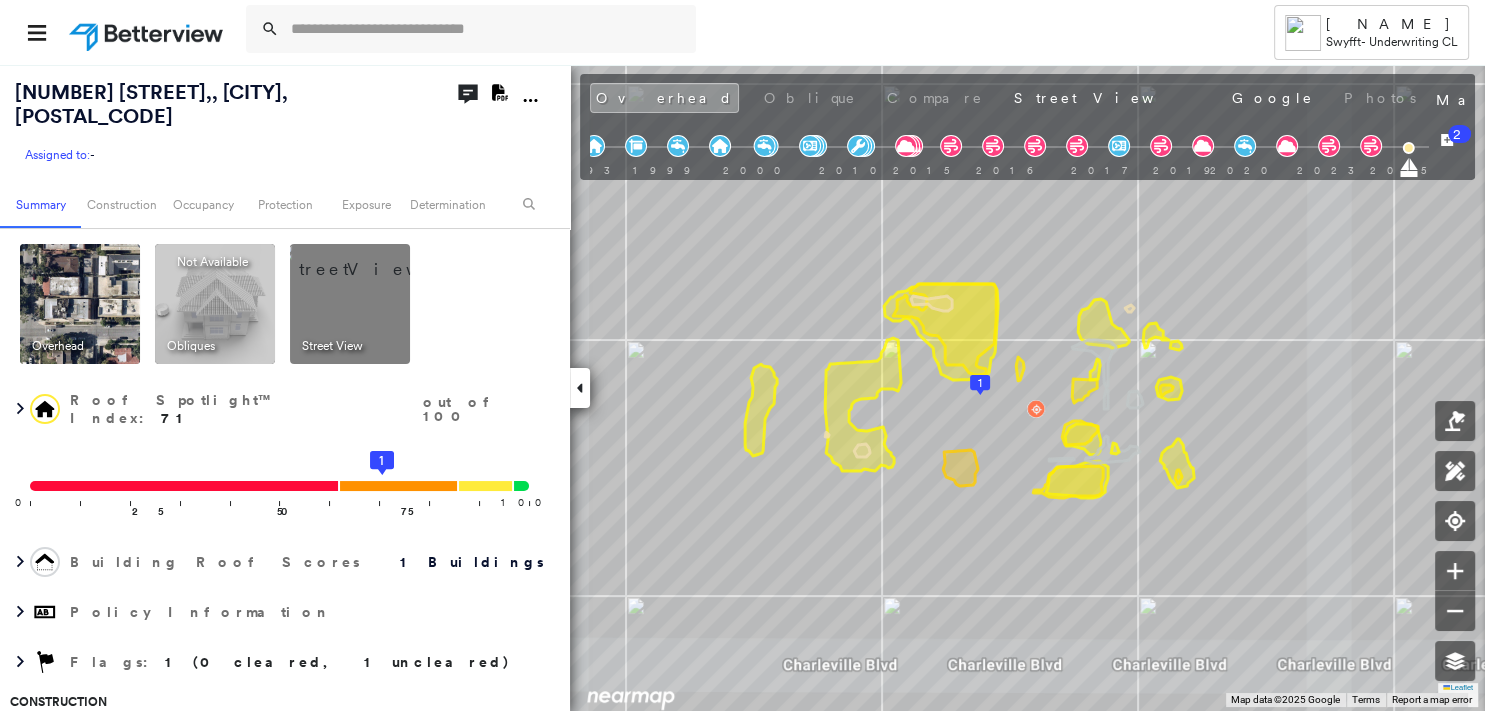 click on "Download PDF Report" 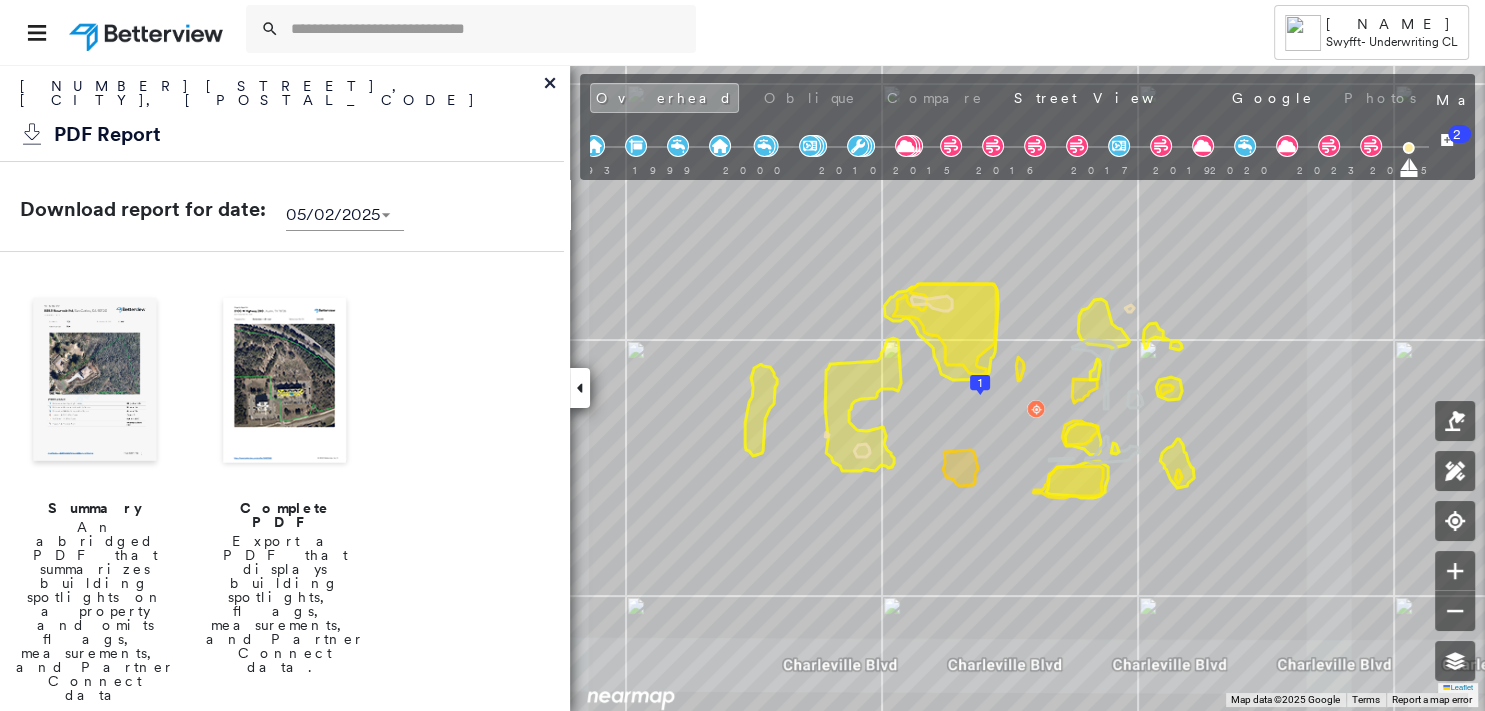 click at bounding box center [95, 382] 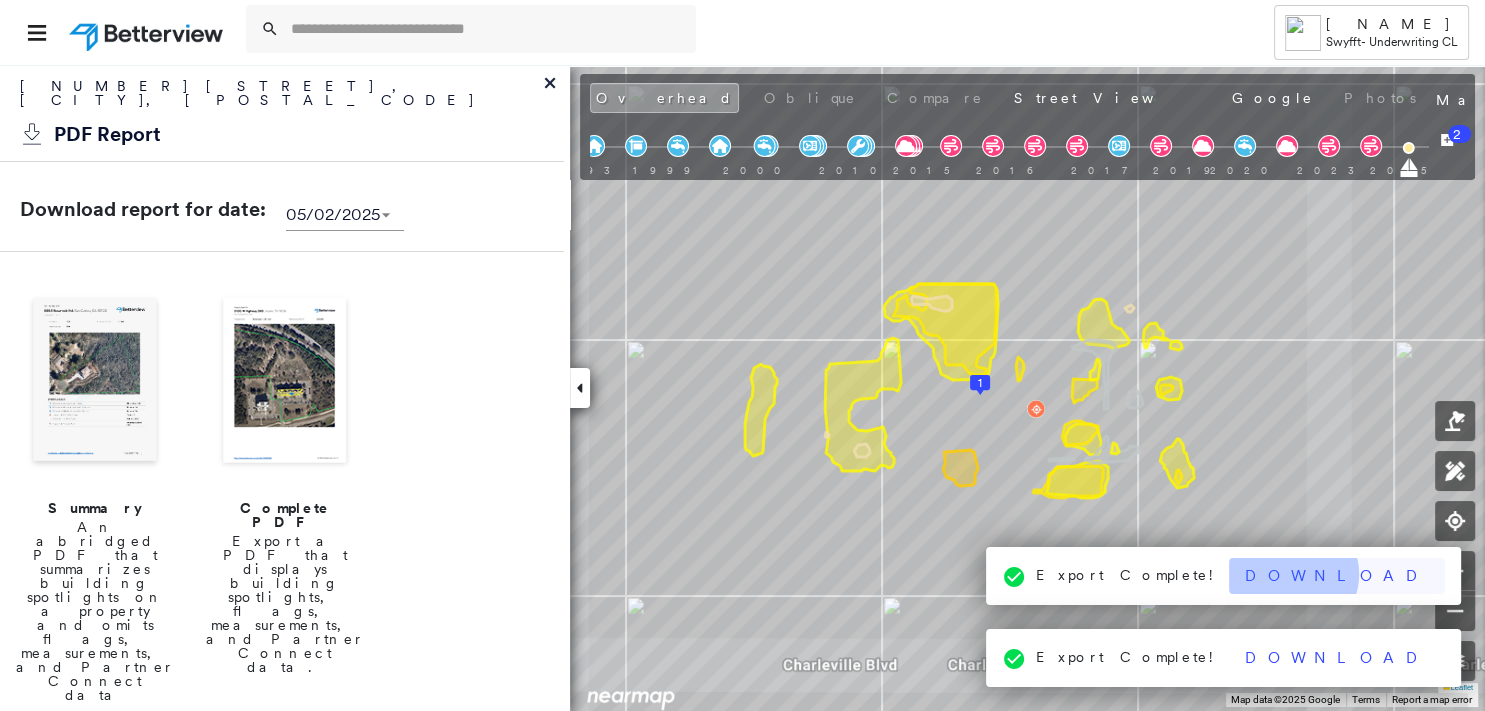 click on "Download" at bounding box center (1337, 576) 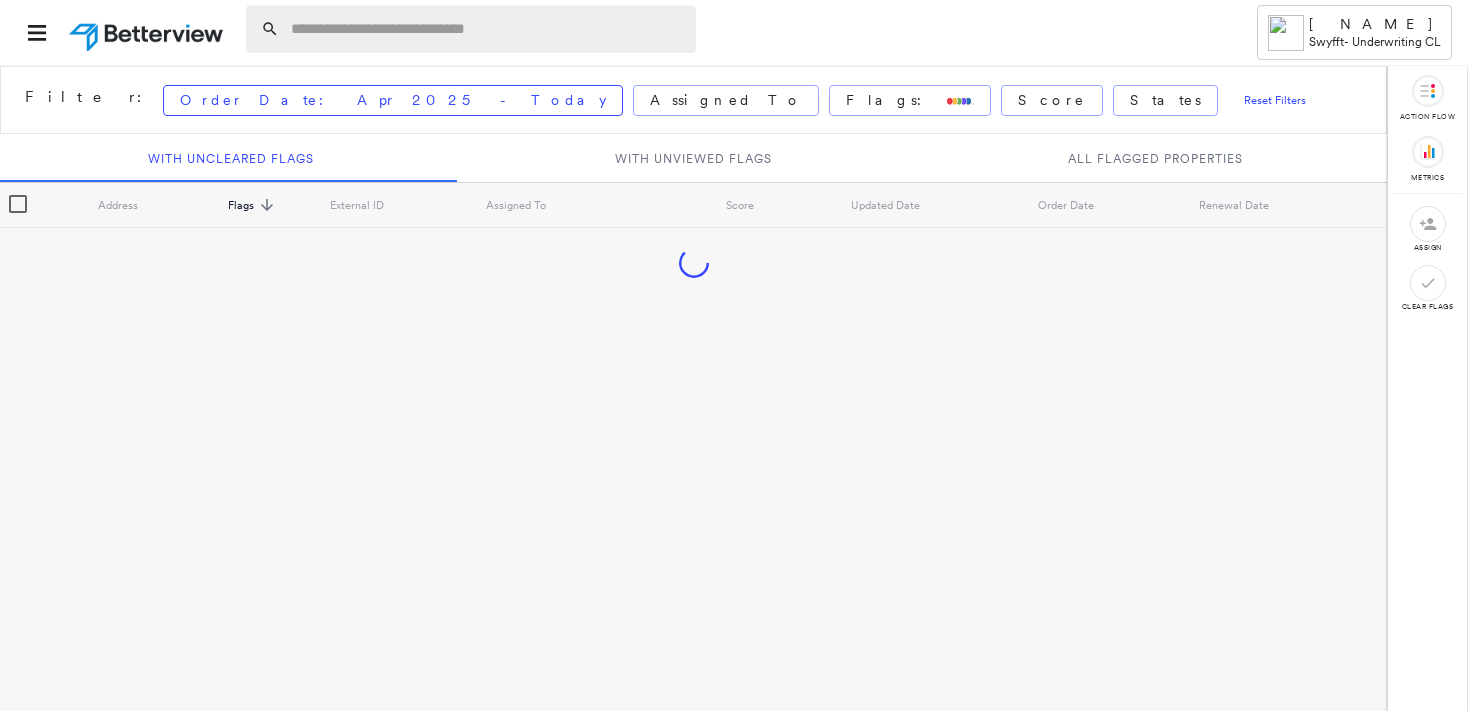 scroll, scrollTop: 0, scrollLeft: 0, axis: both 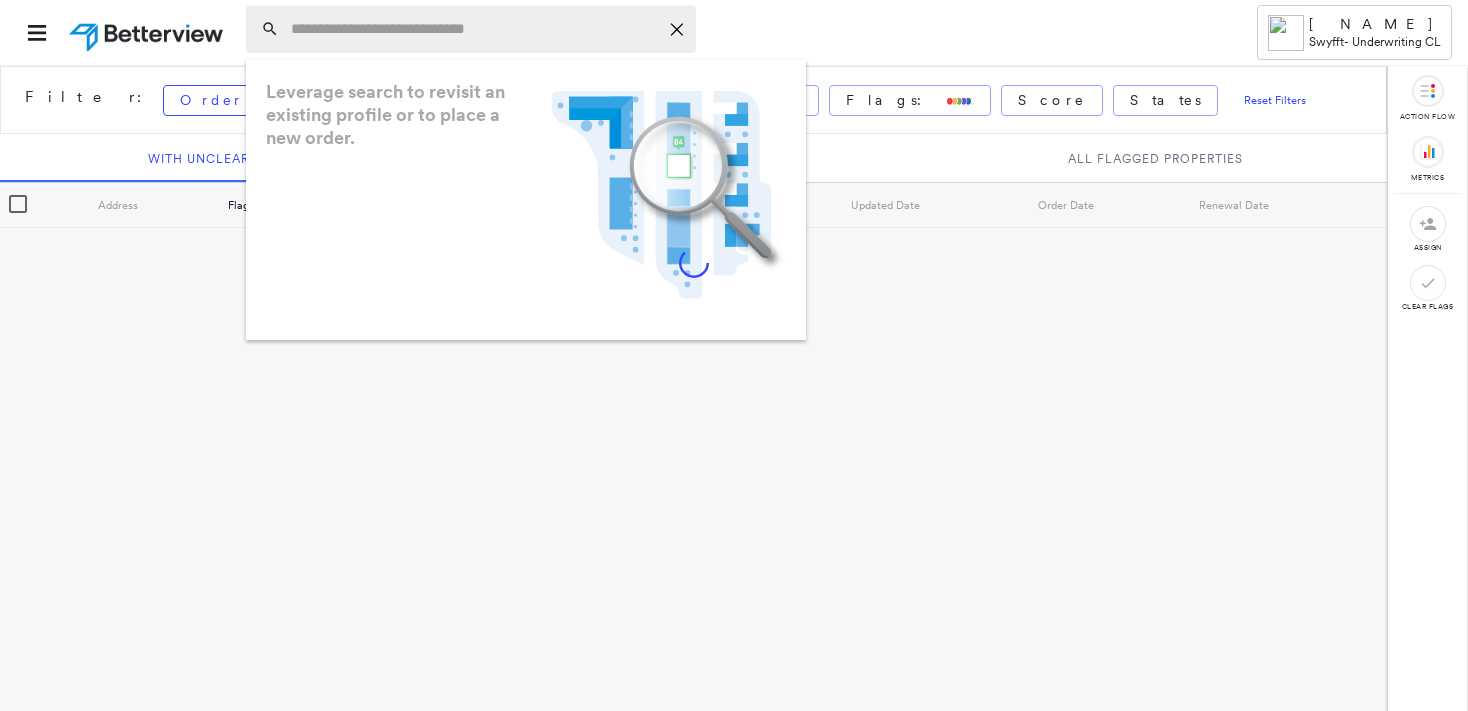 paste on "**********" 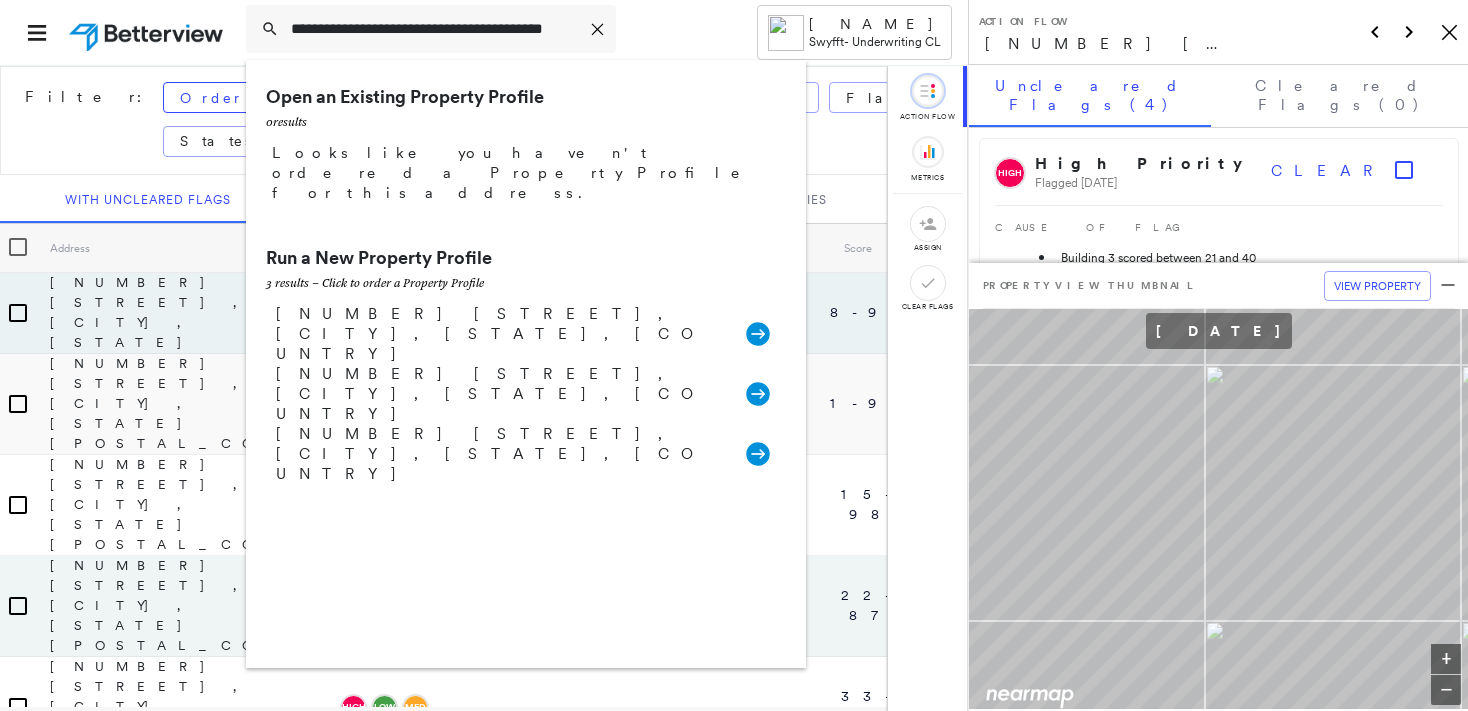 type on "**********" 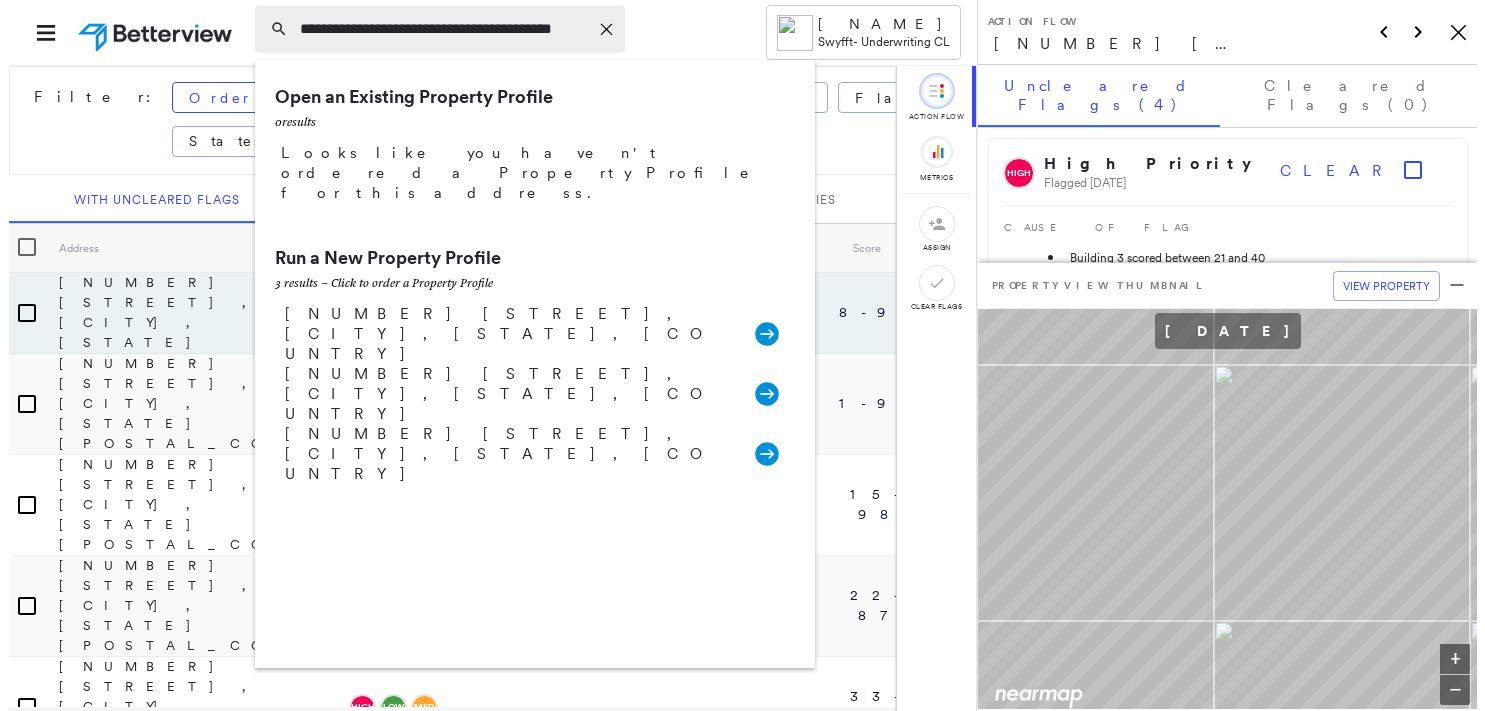 scroll, scrollTop: 0, scrollLeft: 23, axis: horizontal 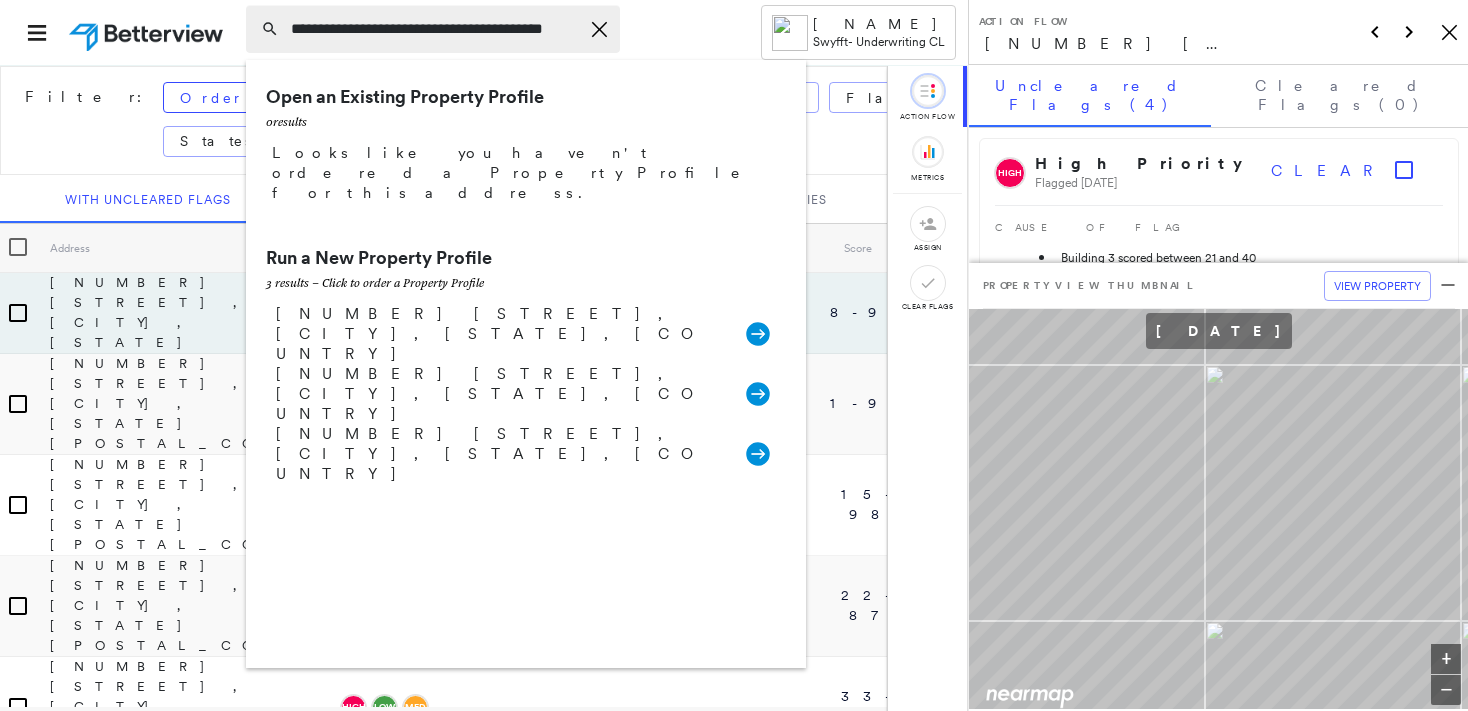 drag, startPoint x: 561, startPoint y: 23, endPoint x: 687, endPoint y: 28, distance: 126.09917 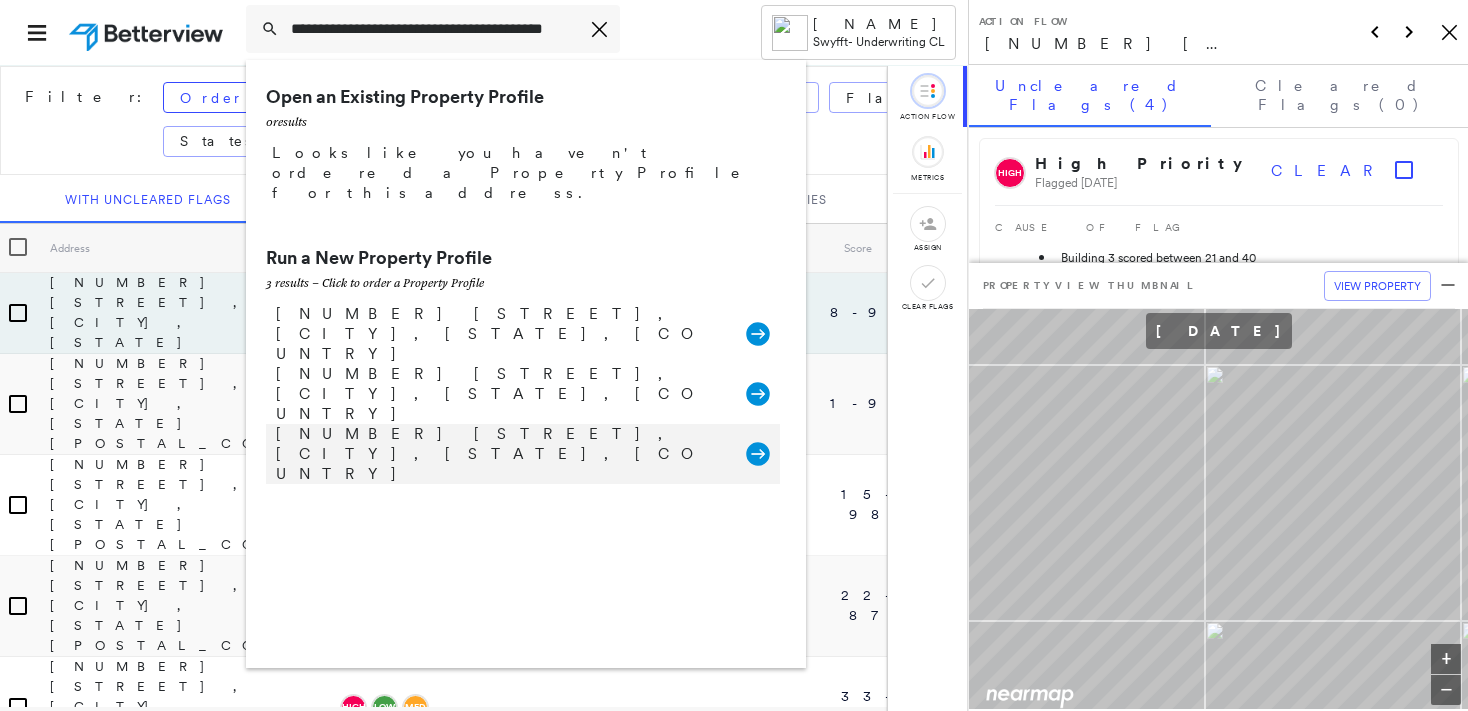 click on "12359 Gale Ave, Hawthorne, CA 90250, USA" at bounding box center [501, 454] 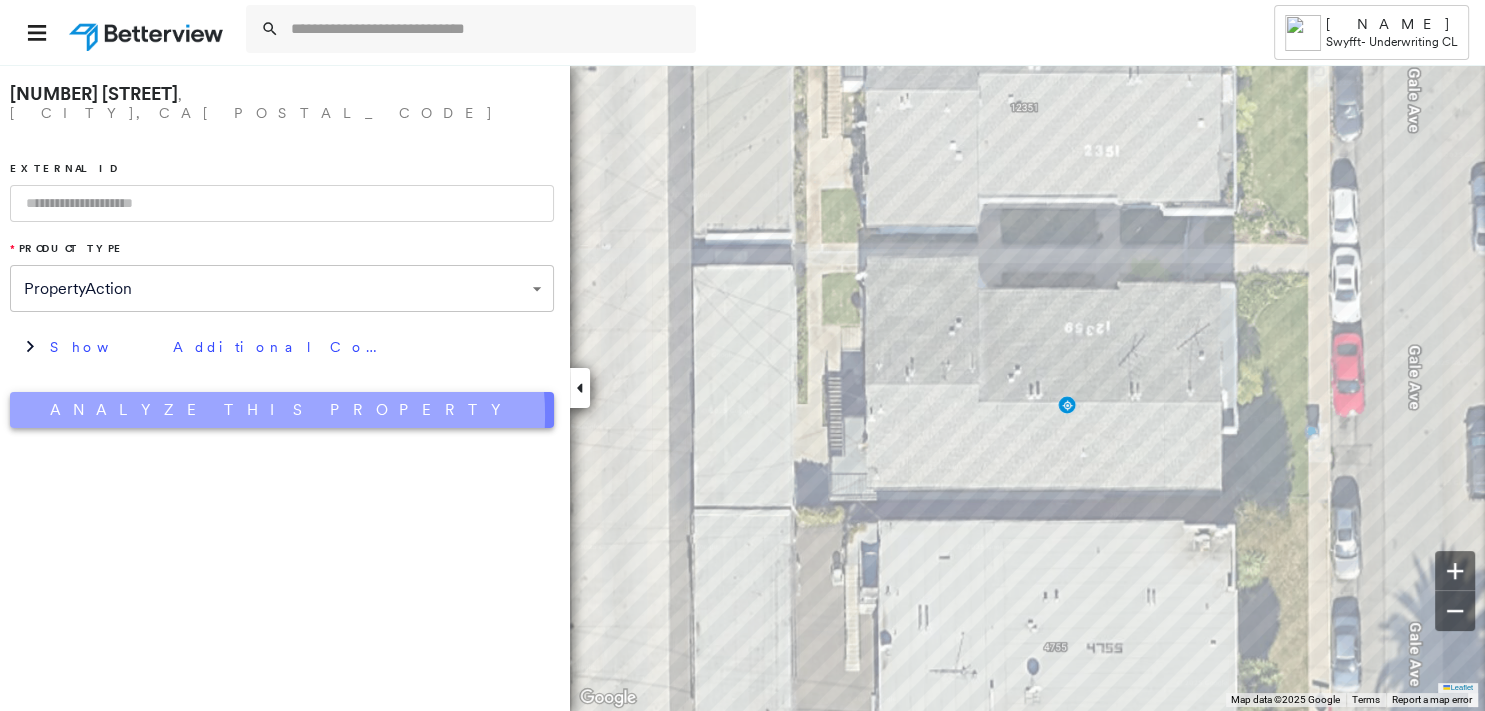 click on "Analyze This Property" at bounding box center [282, 410] 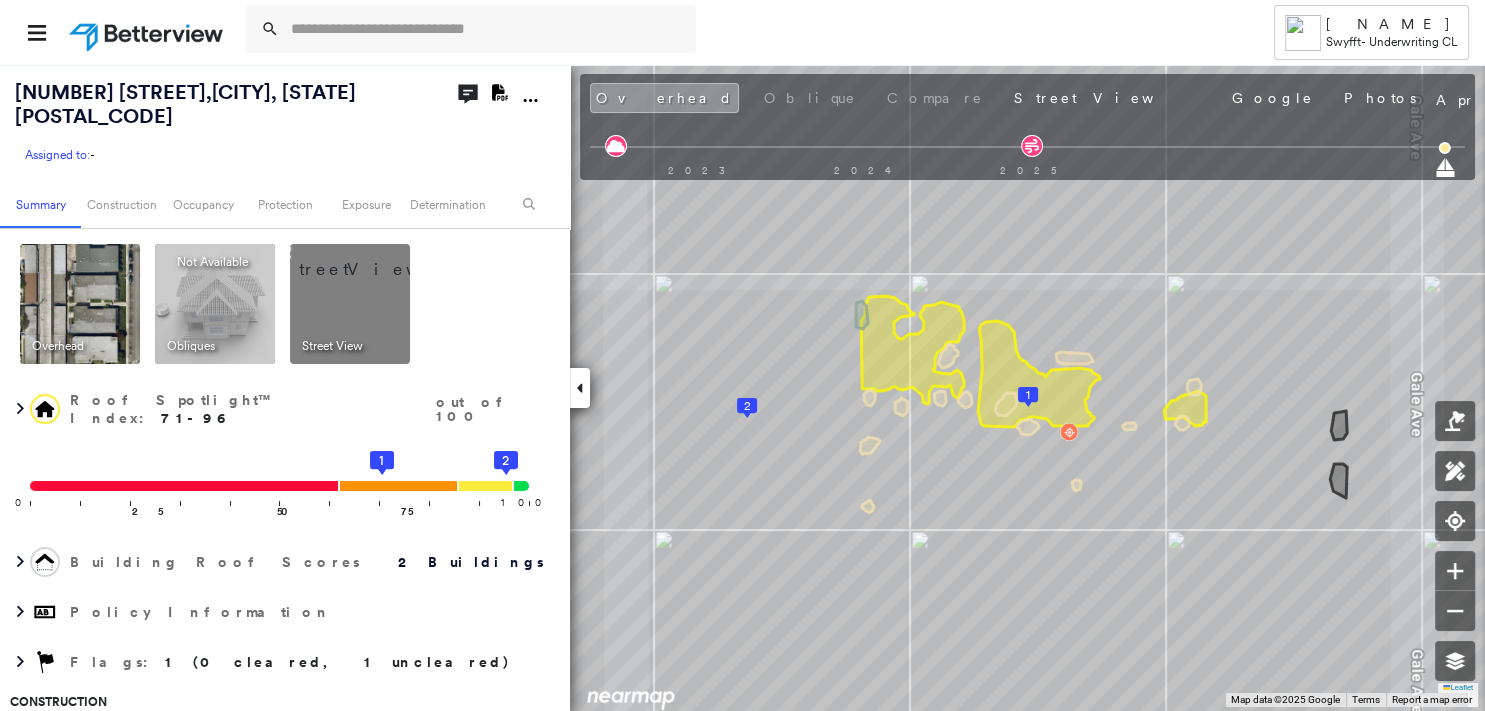 click 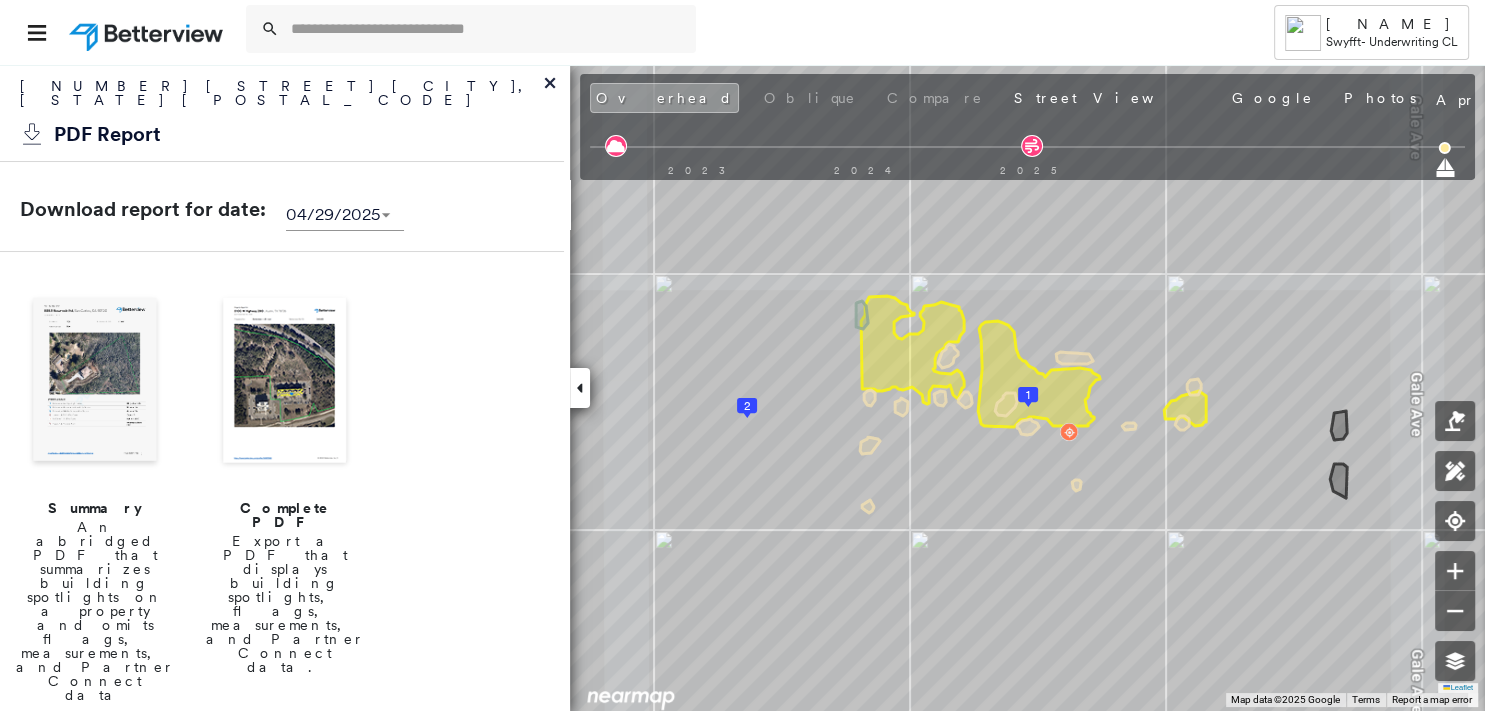 click at bounding box center [95, 382] 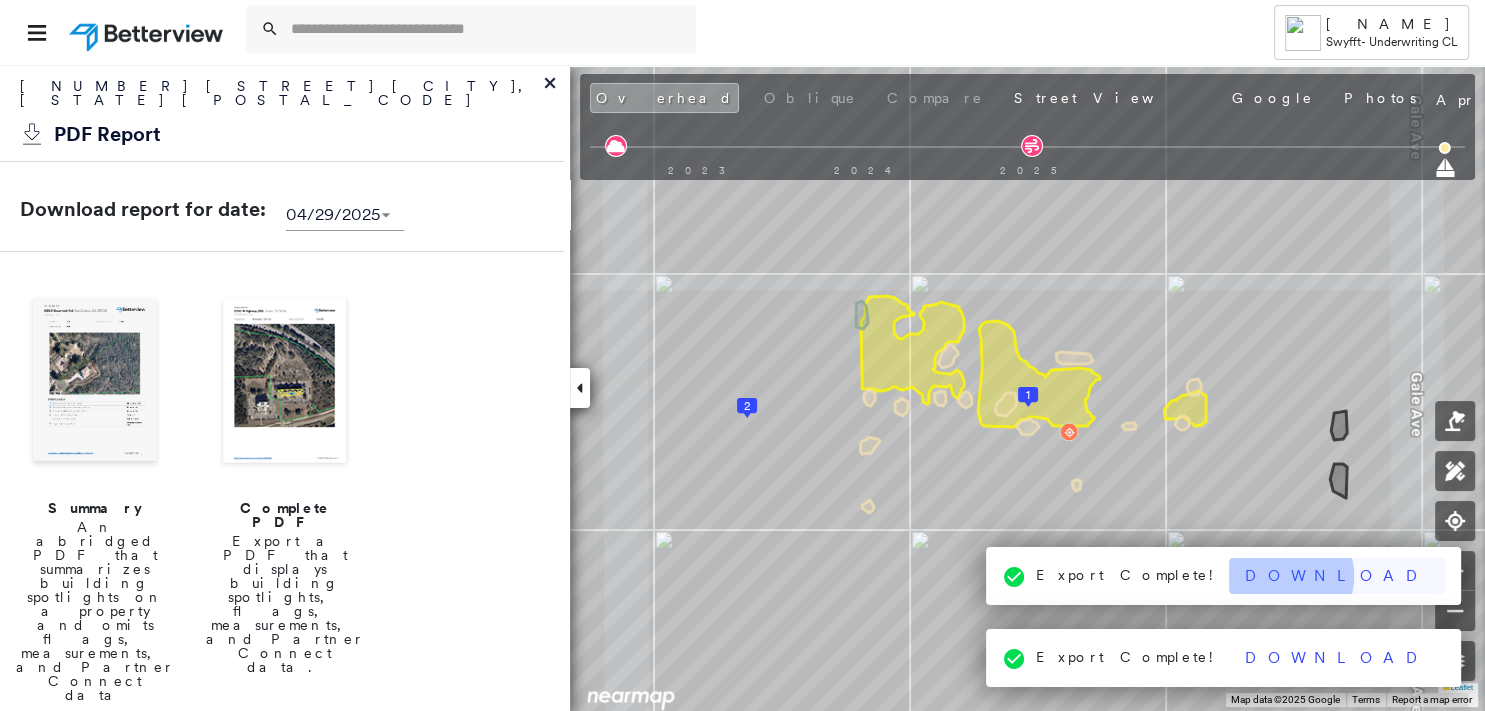 click on "Download" at bounding box center [1337, 576] 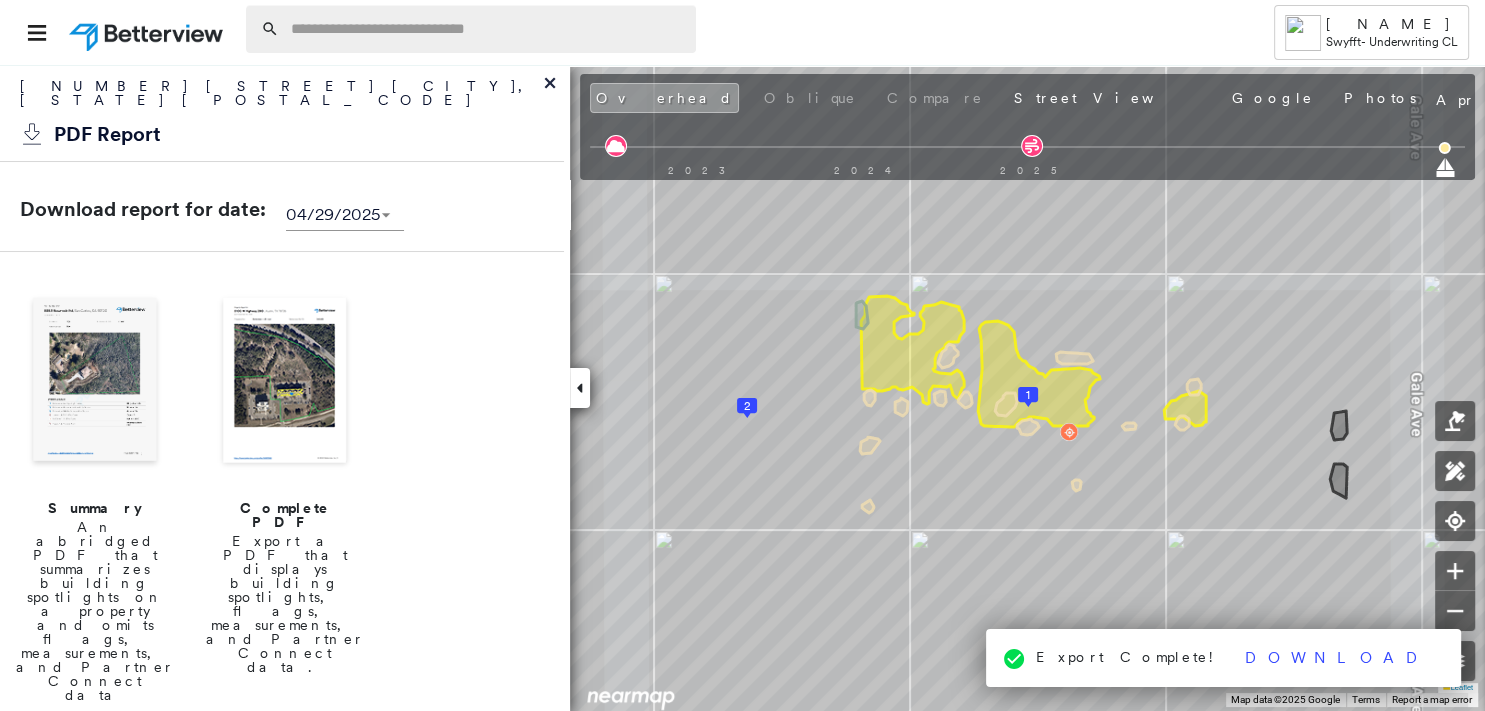 click at bounding box center (471, 29) 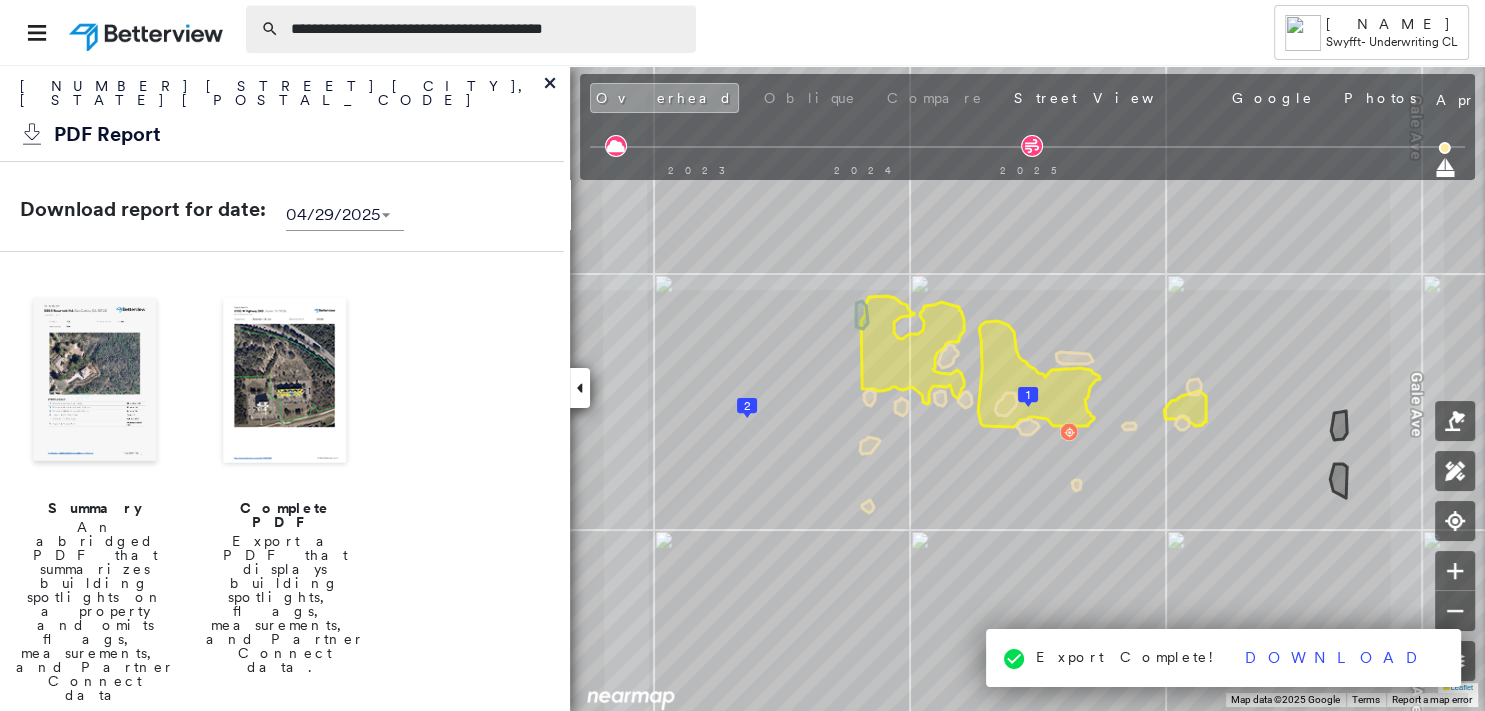 drag, startPoint x: 384, startPoint y: 32, endPoint x: 330, endPoint y: 25, distance: 54.451813 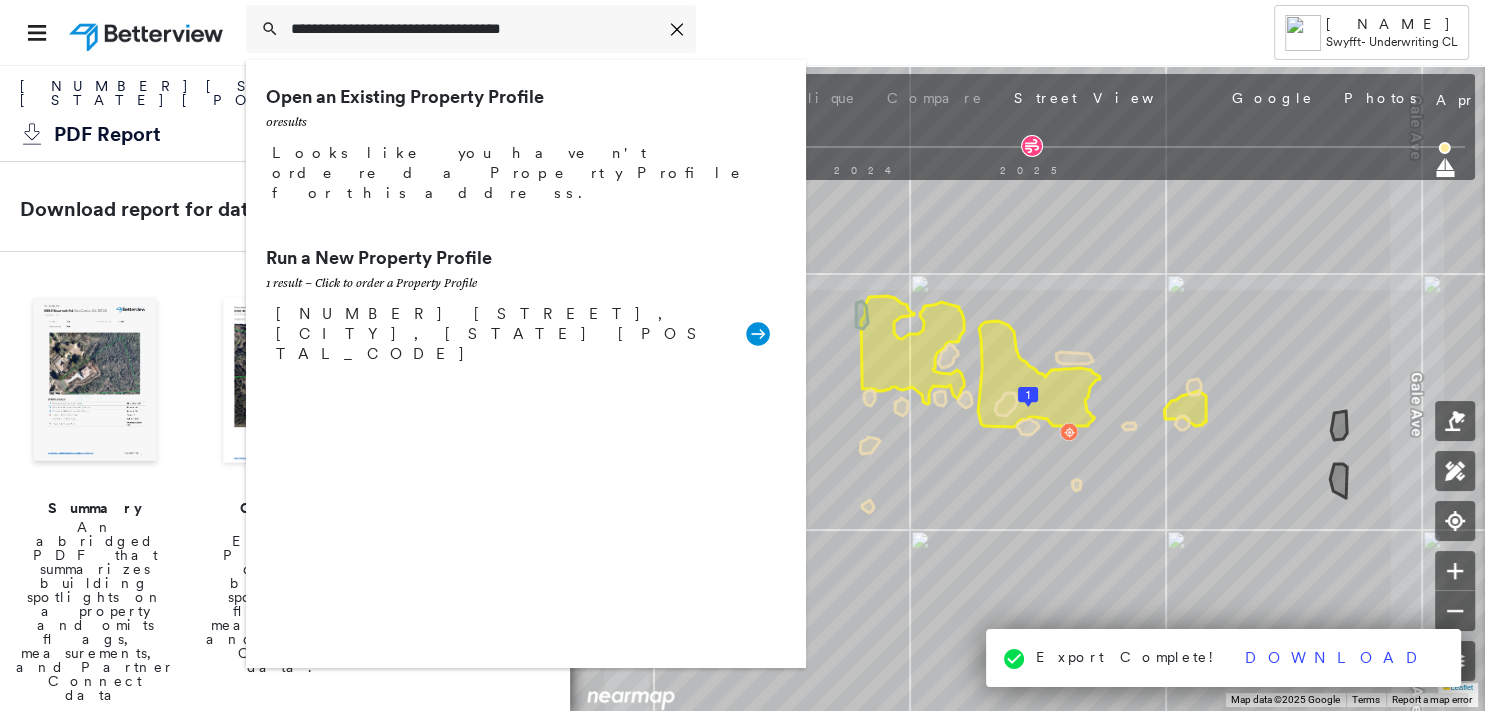 type on "**********" 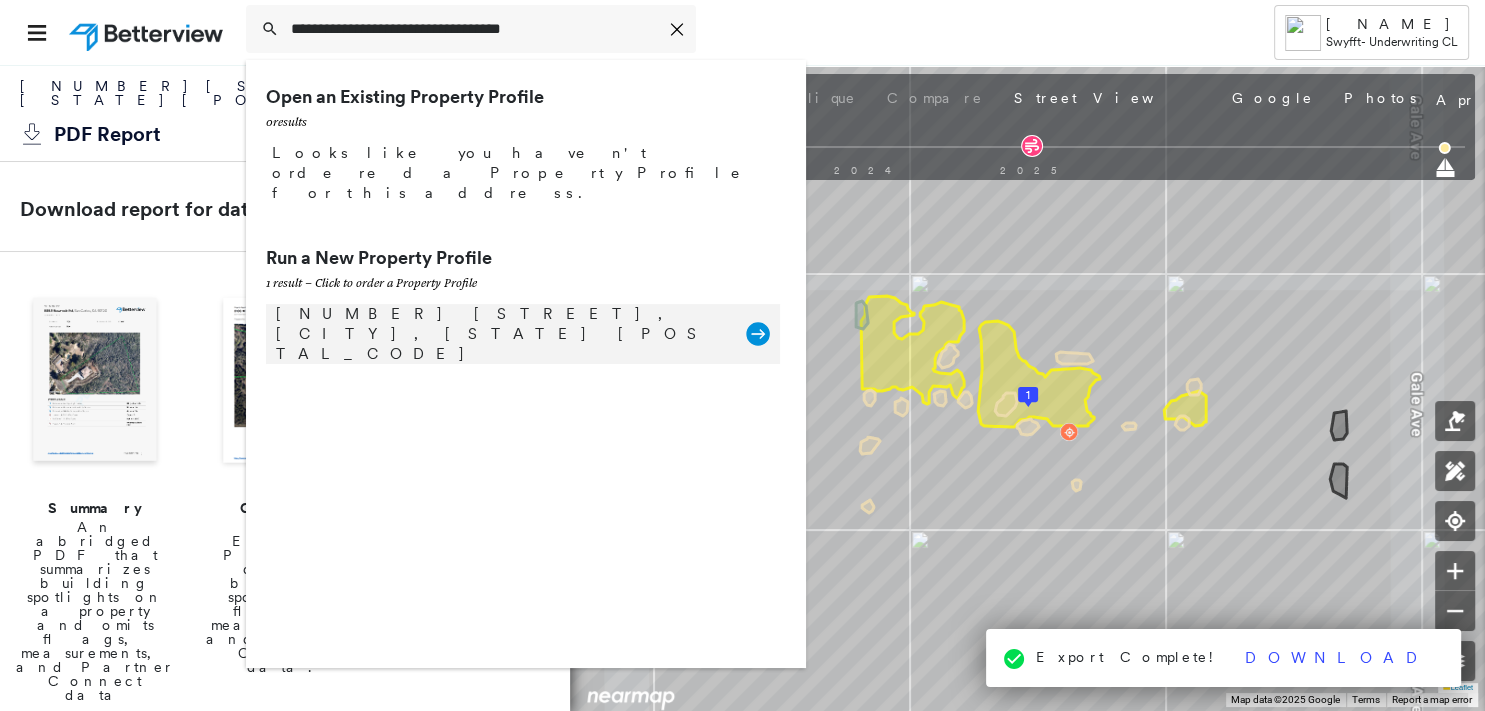 click on "12351 Gale Ave, Hawthorne, CA 90250" at bounding box center (501, 334) 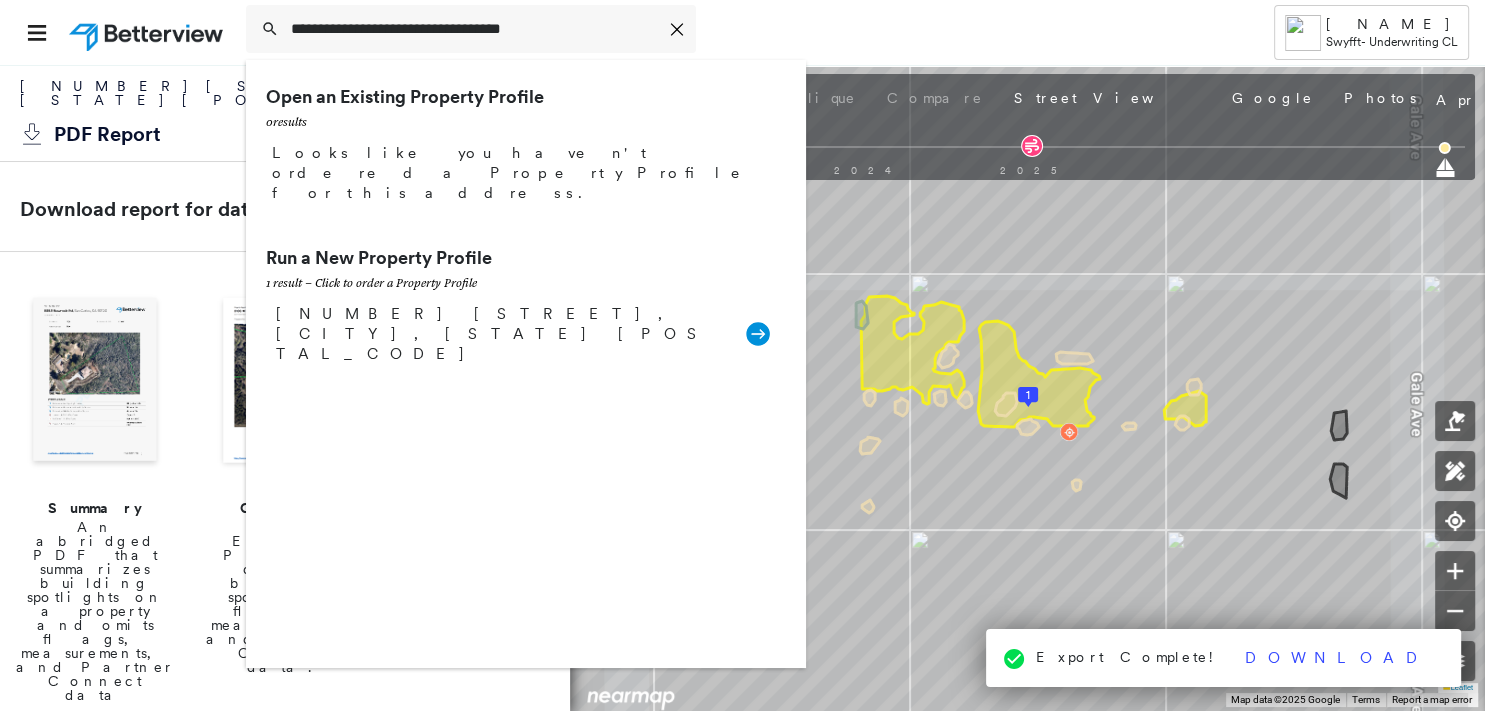 type 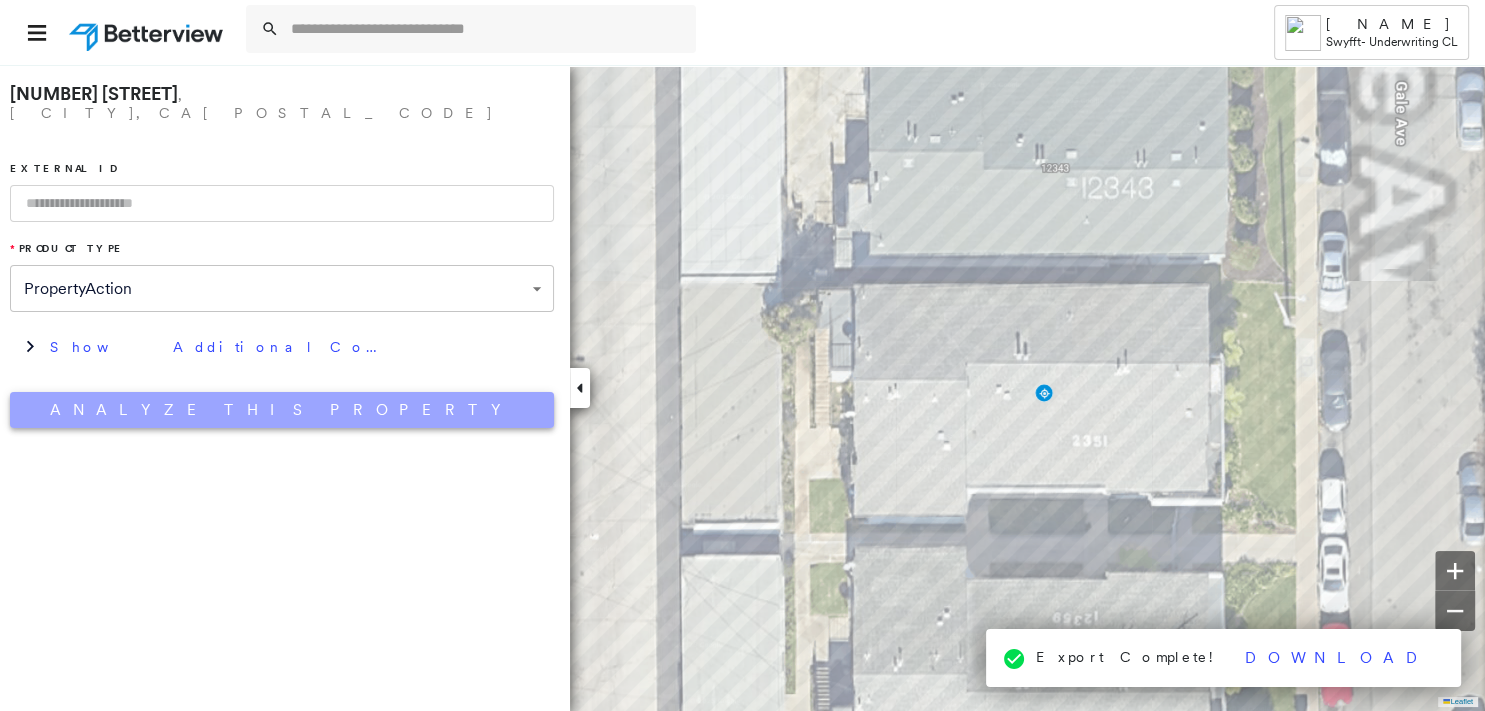 click on "Analyze This Property" at bounding box center [282, 410] 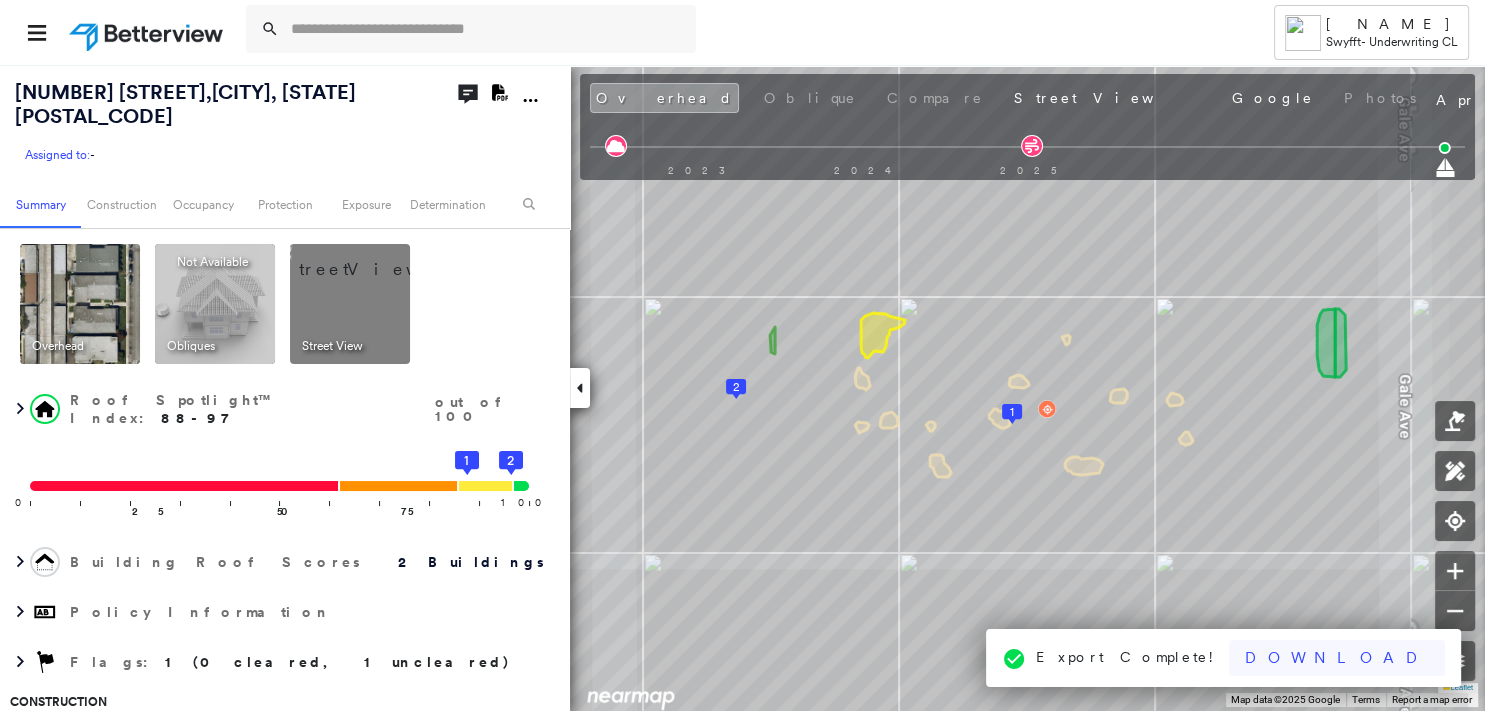 click on "Download" at bounding box center [1337, 658] 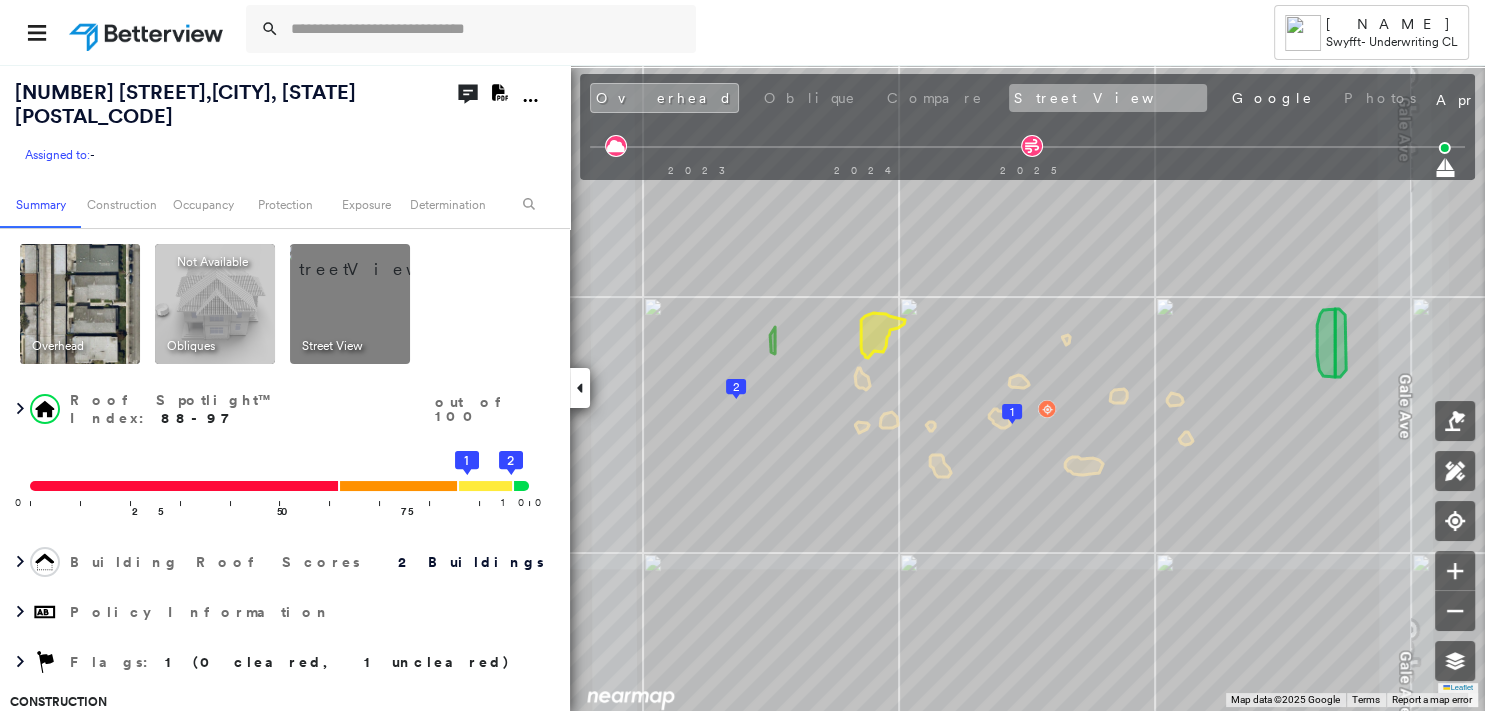 click on "Street View" at bounding box center [1108, 98] 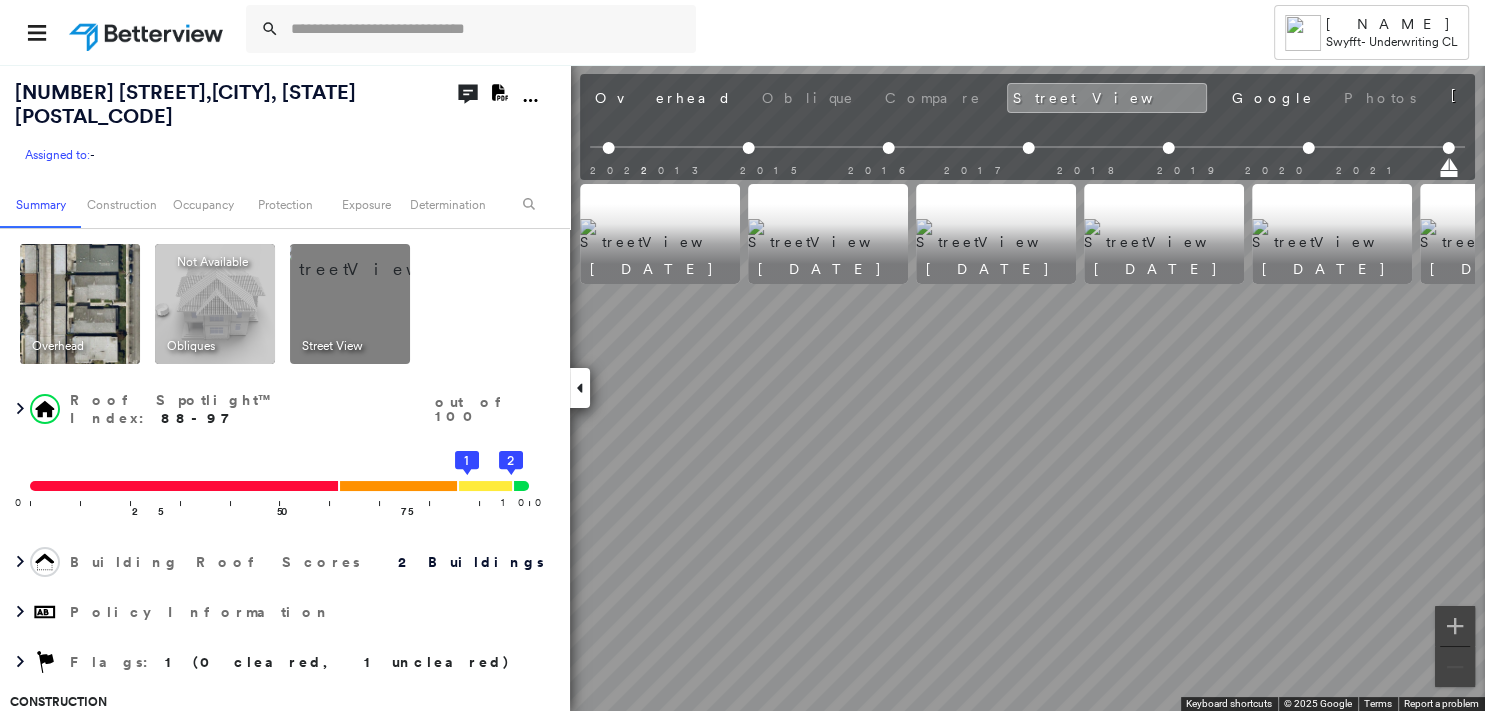 scroll, scrollTop: 0, scrollLeft: 164, axis: horizontal 